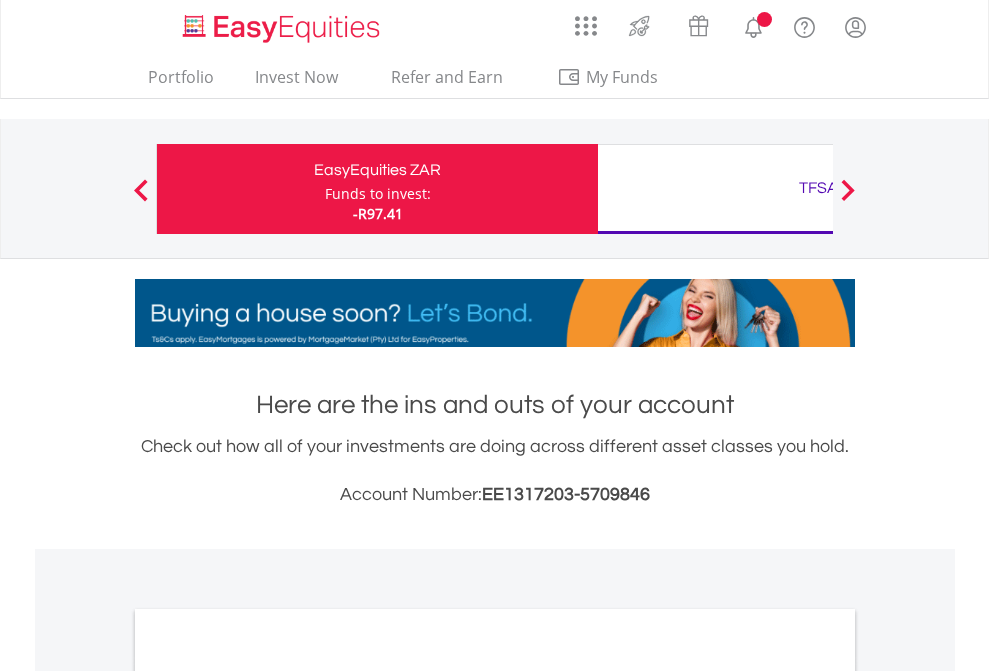 scroll, scrollTop: 0, scrollLeft: 0, axis: both 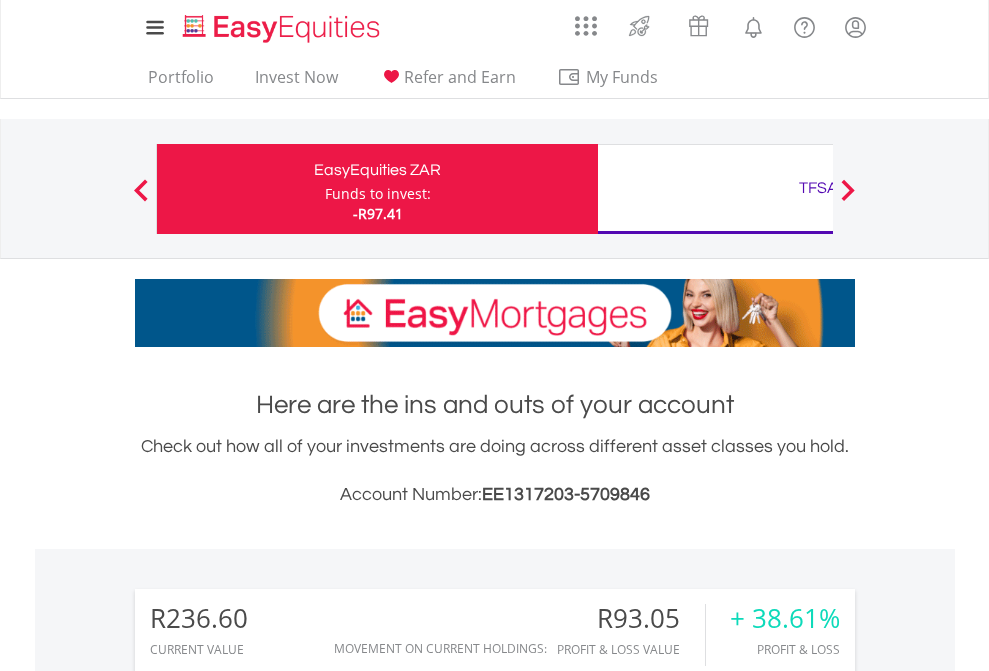 click on "Funds to invest:" at bounding box center (378, 194) 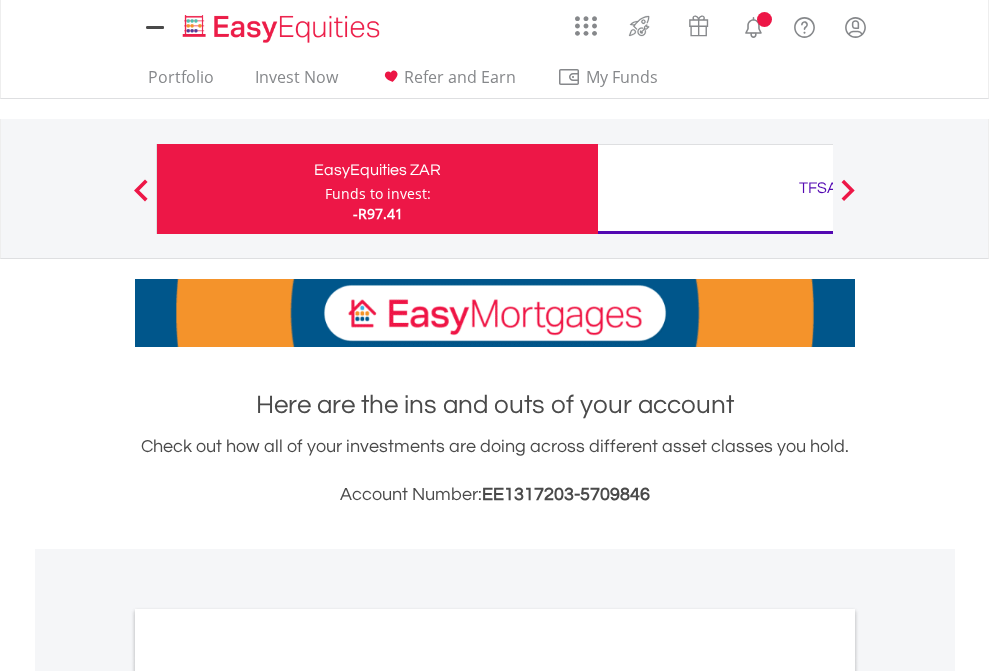 scroll, scrollTop: 0, scrollLeft: 0, axis: both 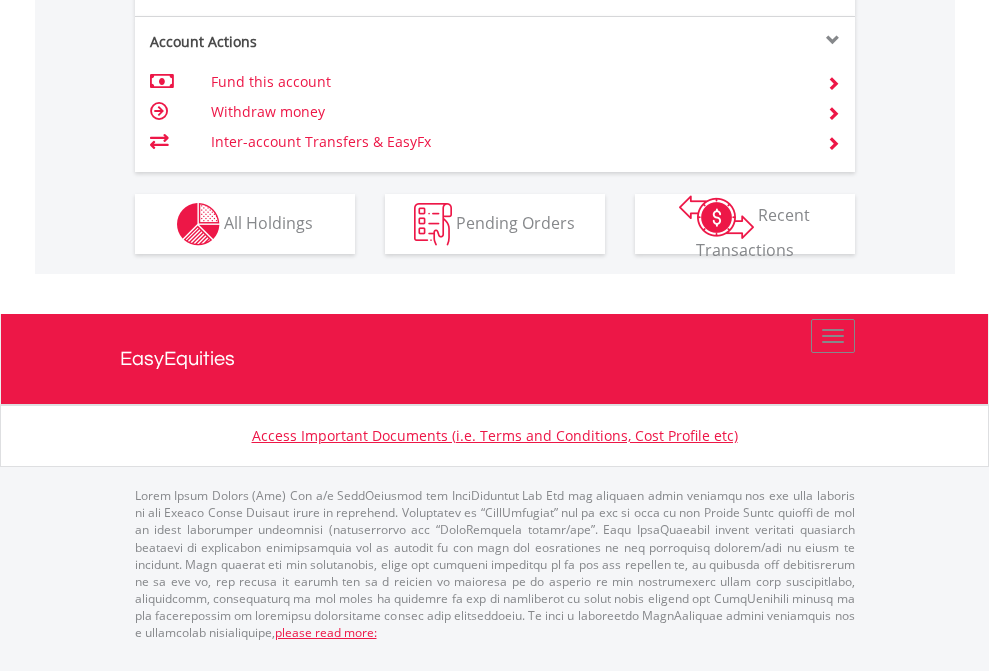 click on "Investment types" at bounding box center [706, -337] 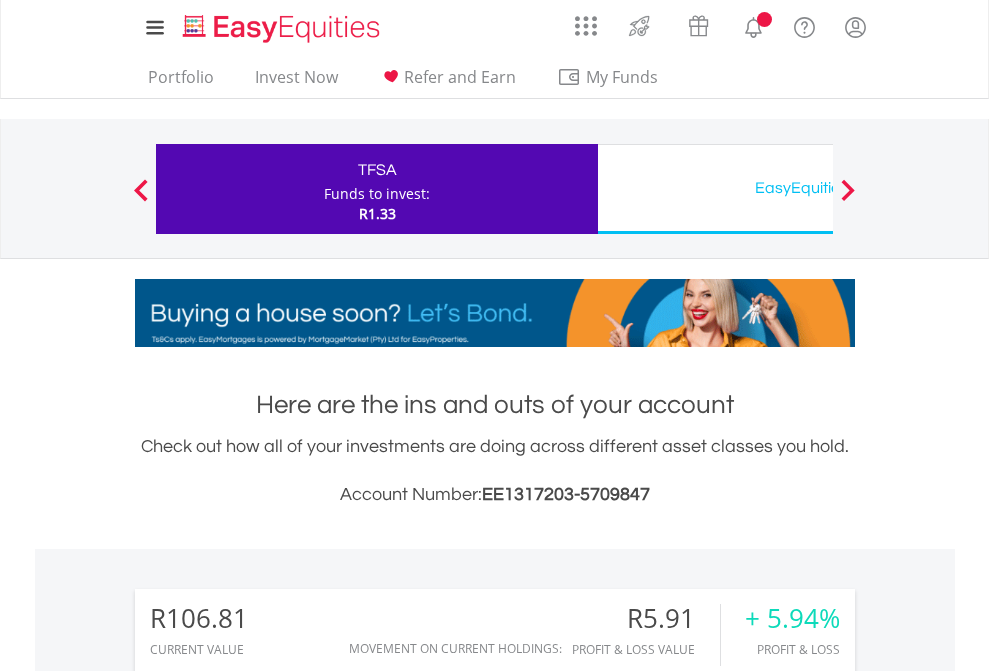 scroll, scrollTop: 0, scrollLeft: 0, axis: both 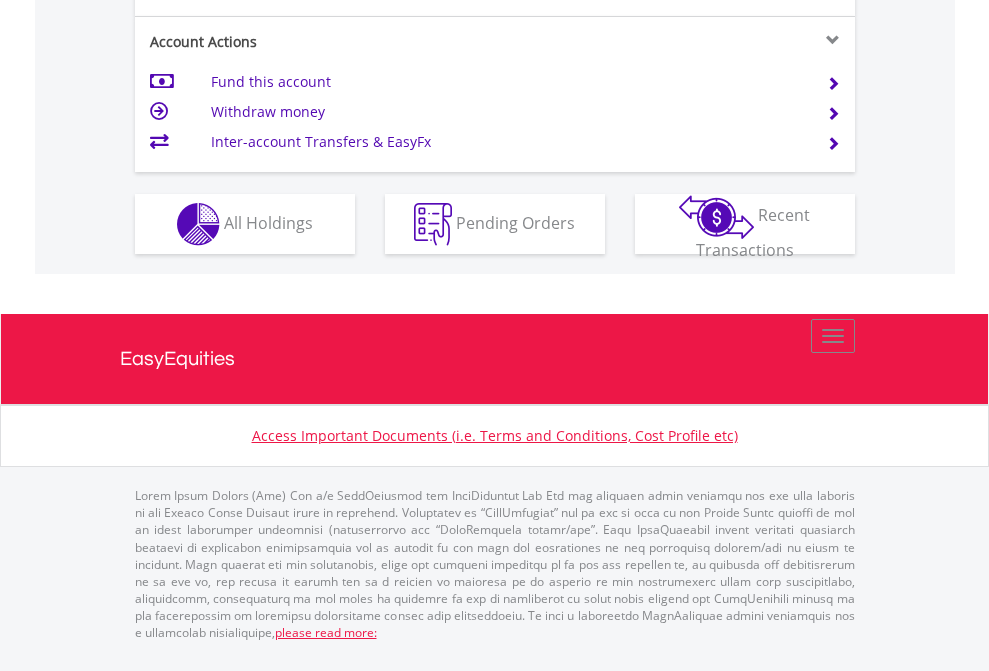 click on "Investment types" at bounding box center (706, -337) 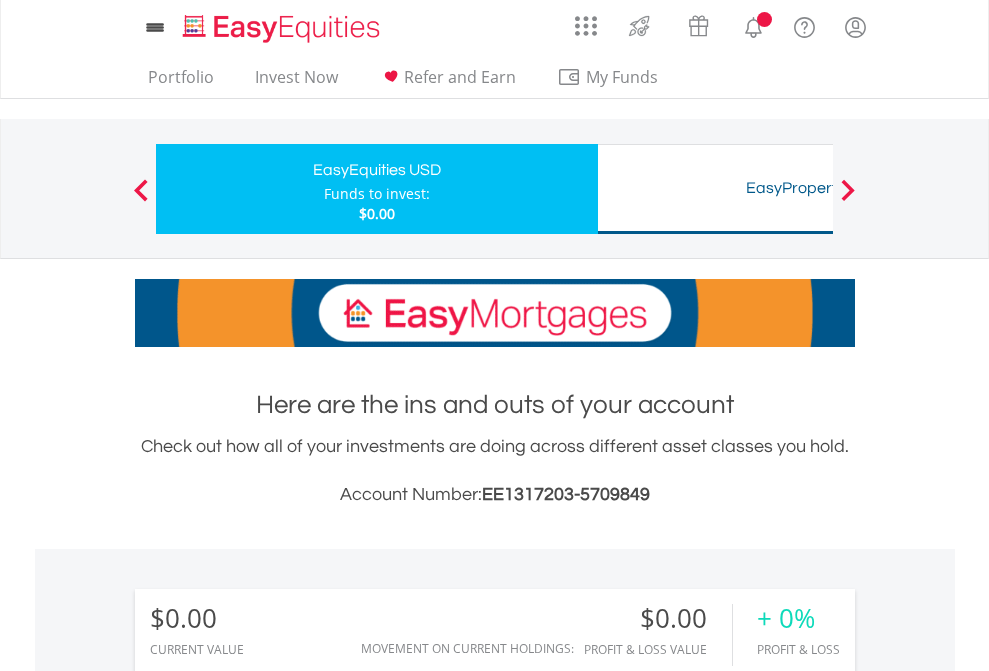 scroll, scrollTop: 0, scrollLeft: 0, axis: both 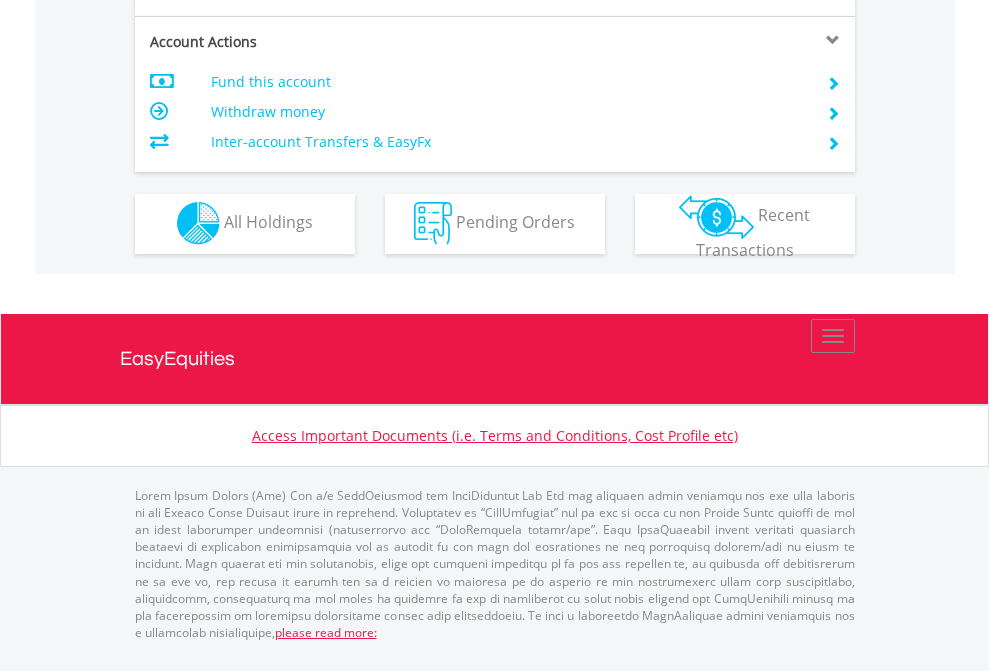 click on "Investment types" at bounding box center (706, -353) 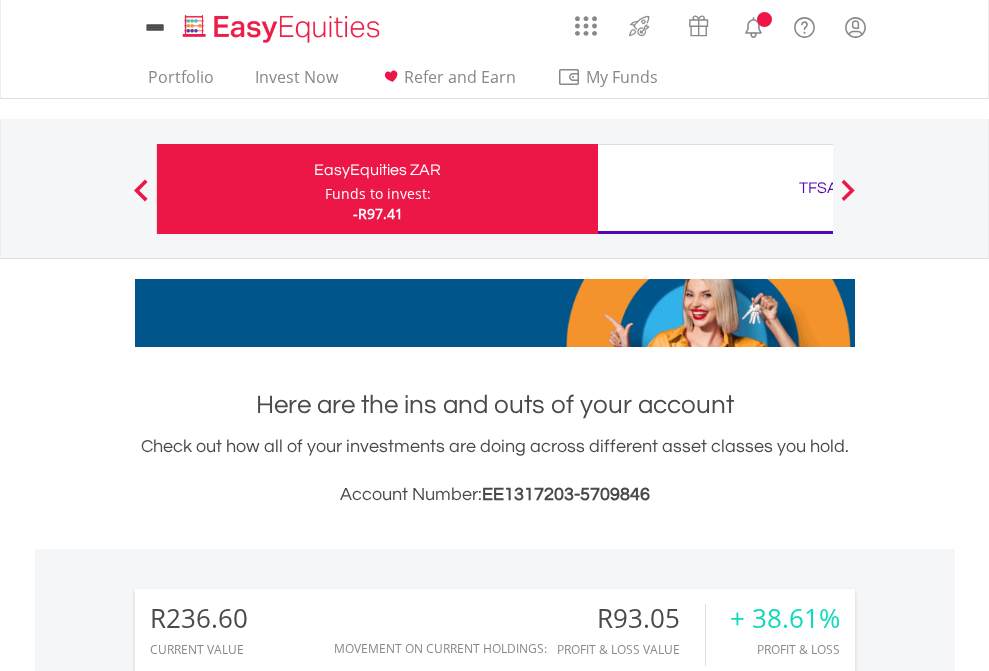 scroll, scrollTop: 0, scrollLeft: 0, axis: both 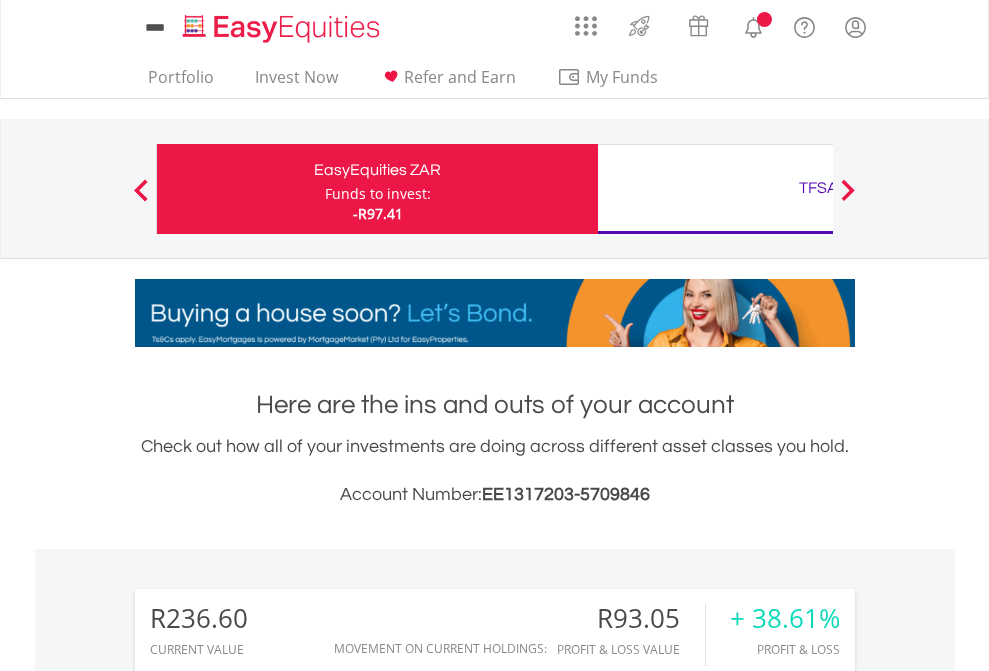click on "All Holdings" at bounding box center [268, 1626] 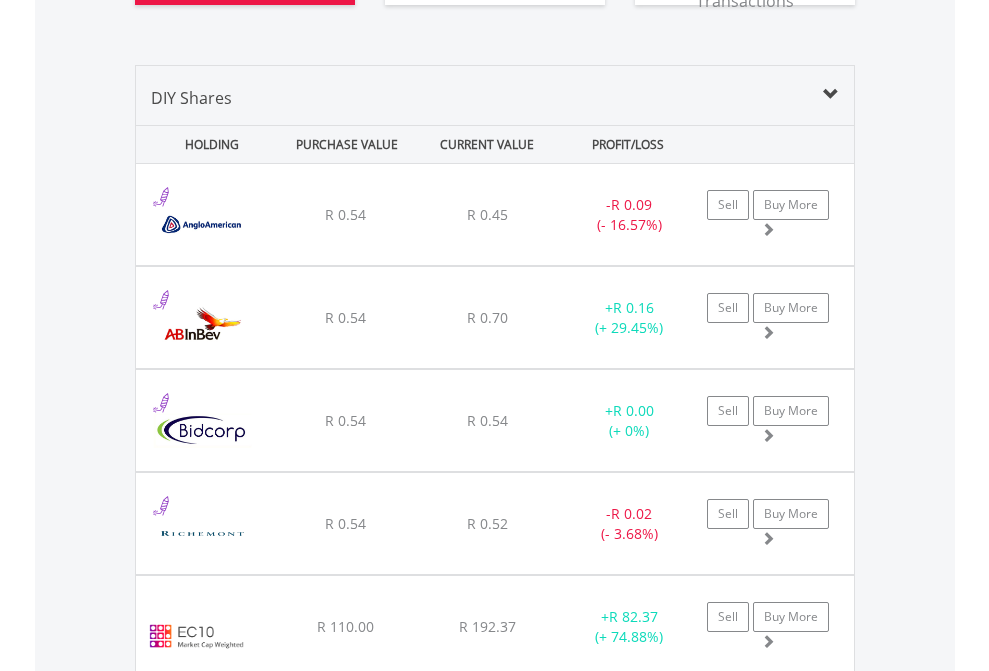 scroll, scrollTop: 2384, scrollLeft: 0, axis: vertical 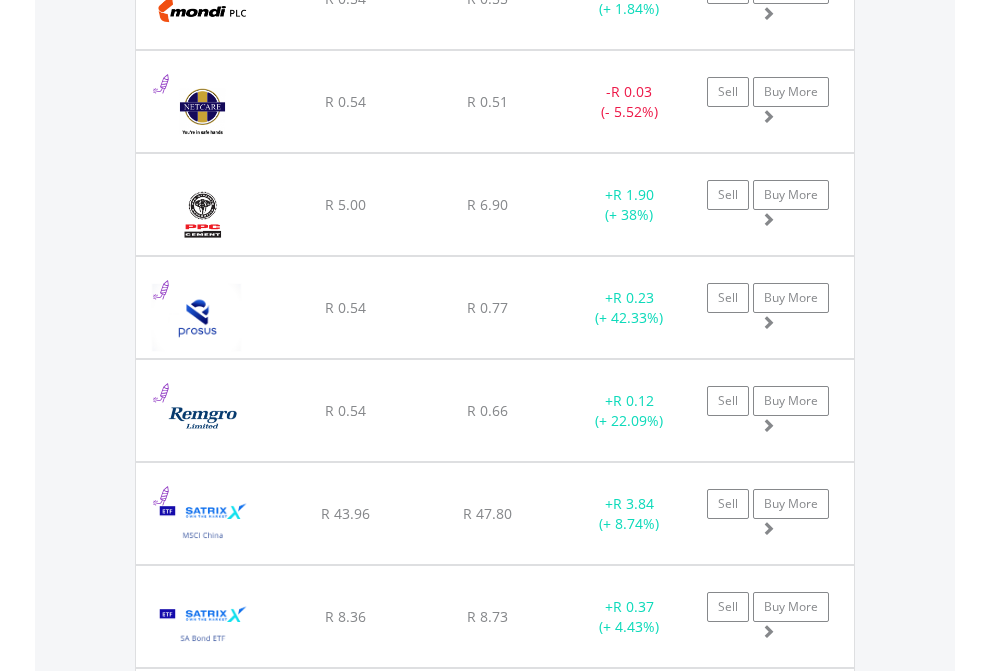 click on "TFSA" at bounding box center (818, -2196) 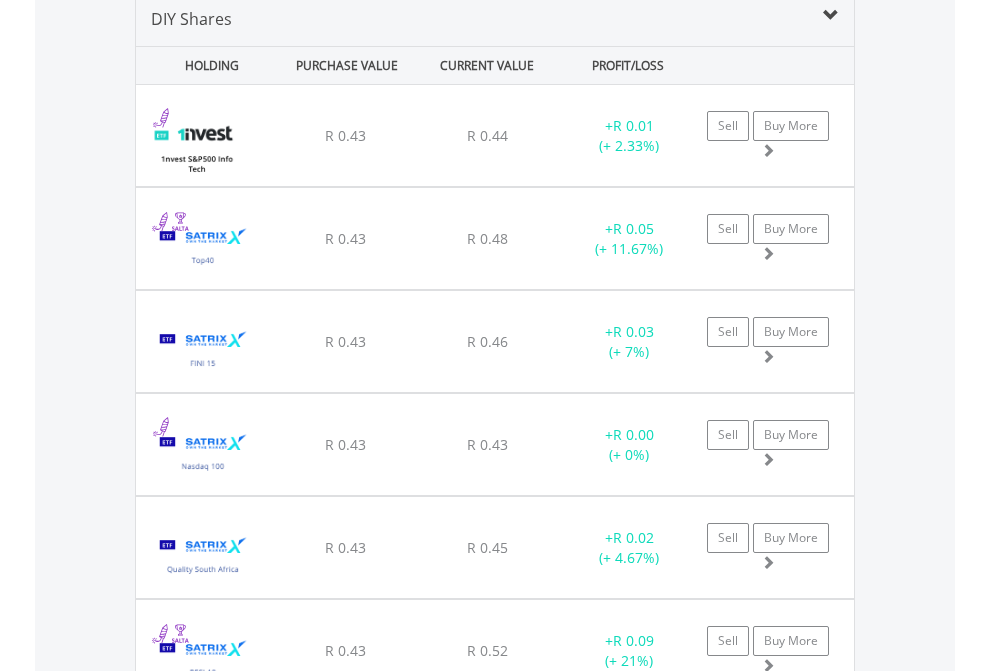 scroll, scrollTop: 1933, scrollLeft: 0, axis: vertical 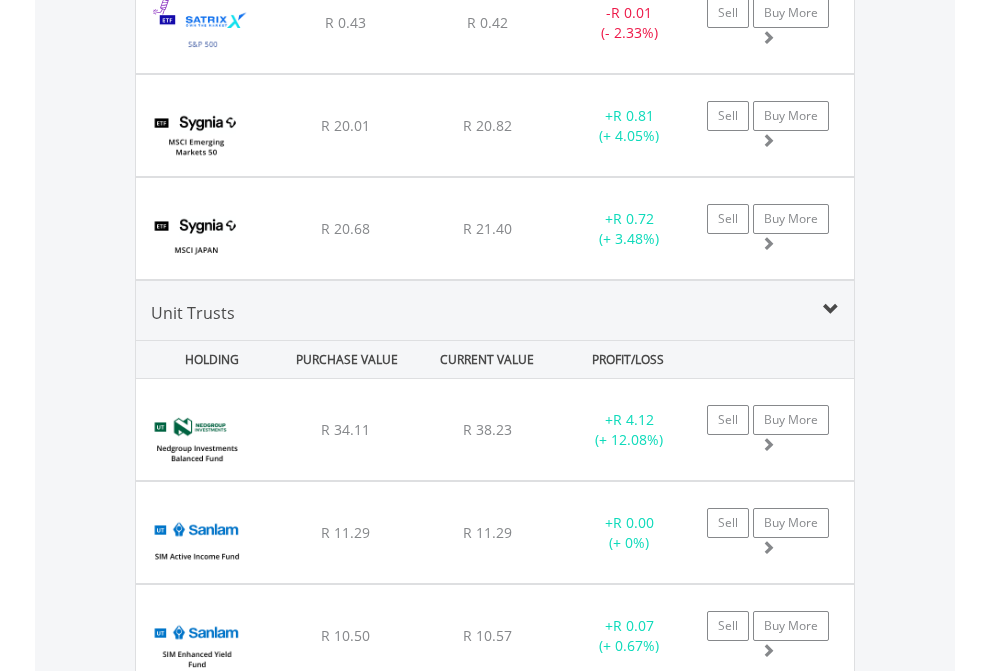 click on "EasyEquities USD" at bounding box center (818, -1745) 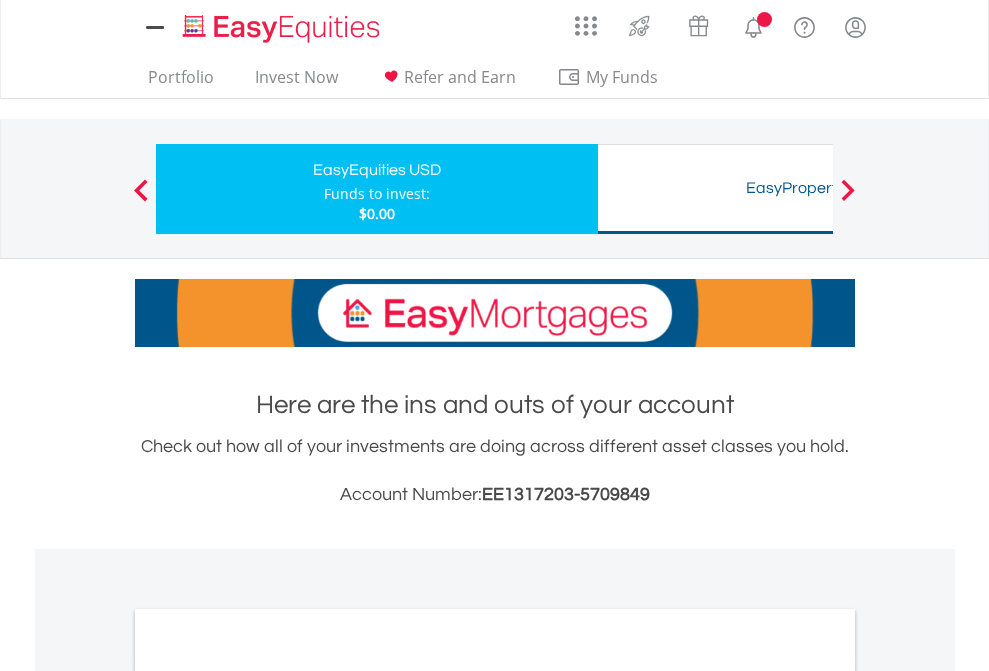 scroll, scrollTop: 0, scrollLeft: 0, axis: both 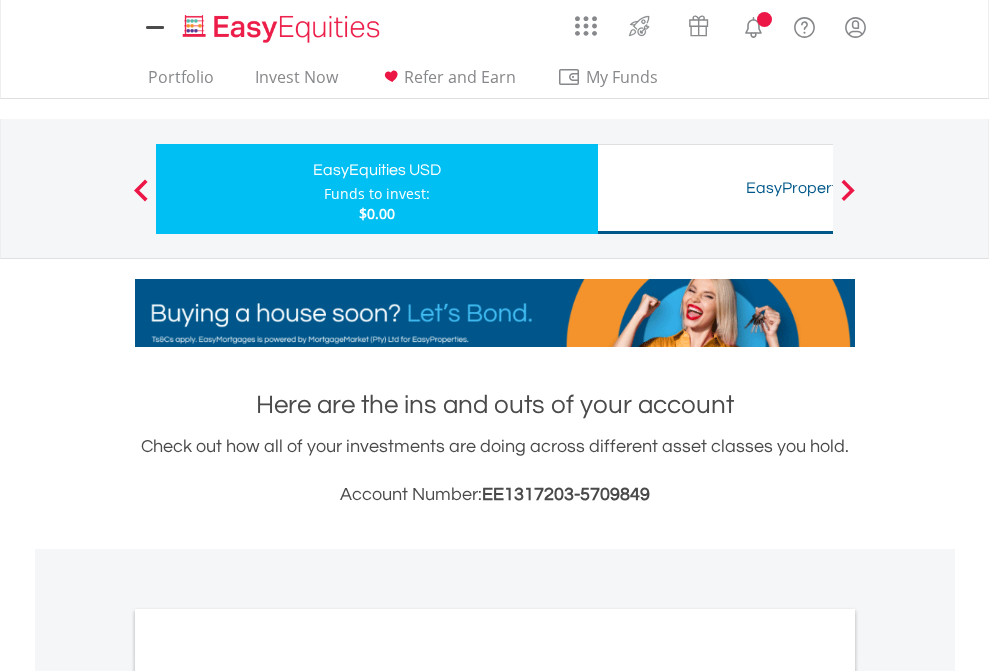 click on "All Holdings" at bounding box center [268, 1096] 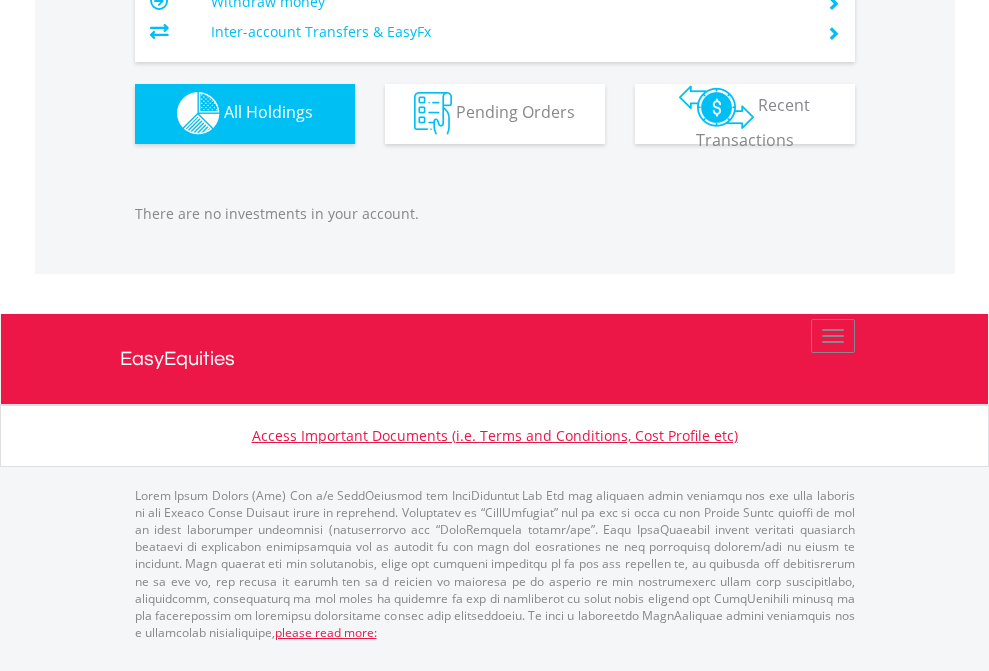 scroll, scrollTop: 1980, scrollLeft: 0, axis: vertical 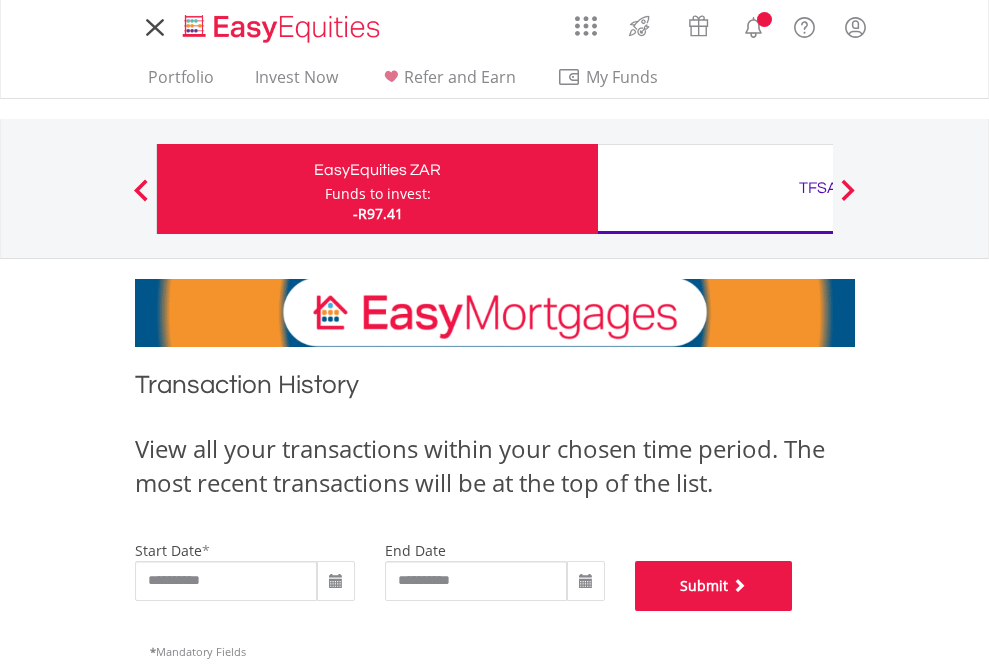 click on "Submit" at bounding box center (714, 586) 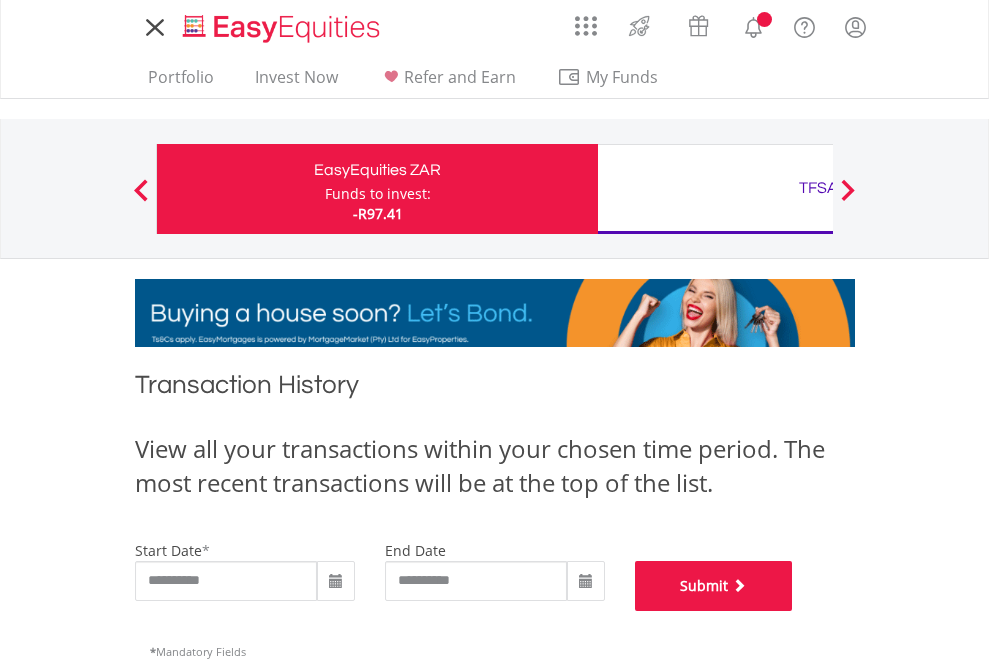 scroll, scrollTop: 811, scrollLeft: 0, axis: vertical 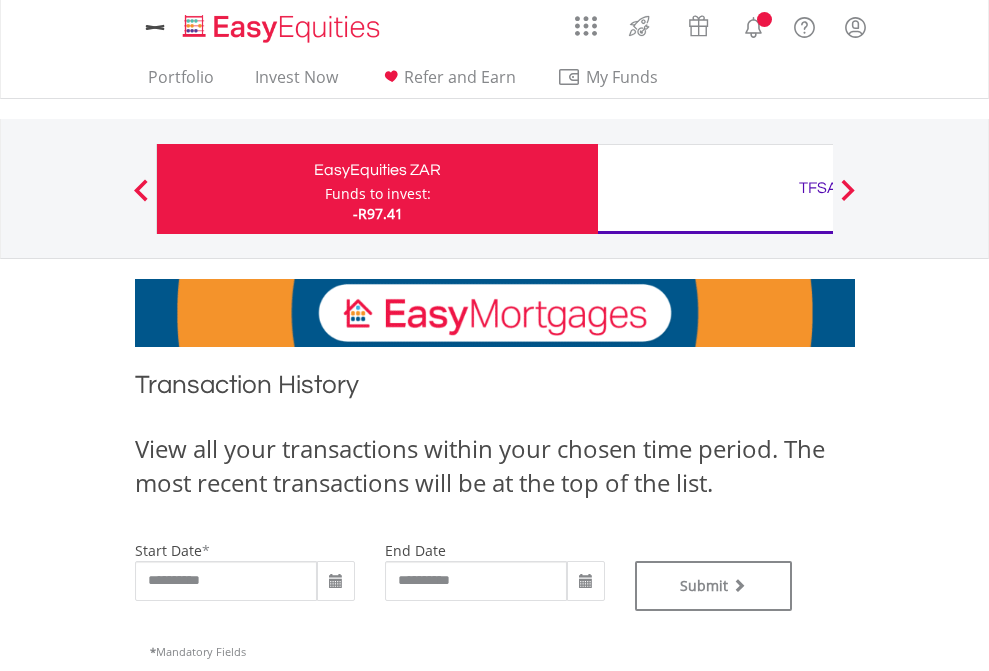 click on "TFSA" at bounding box center (818, 188) 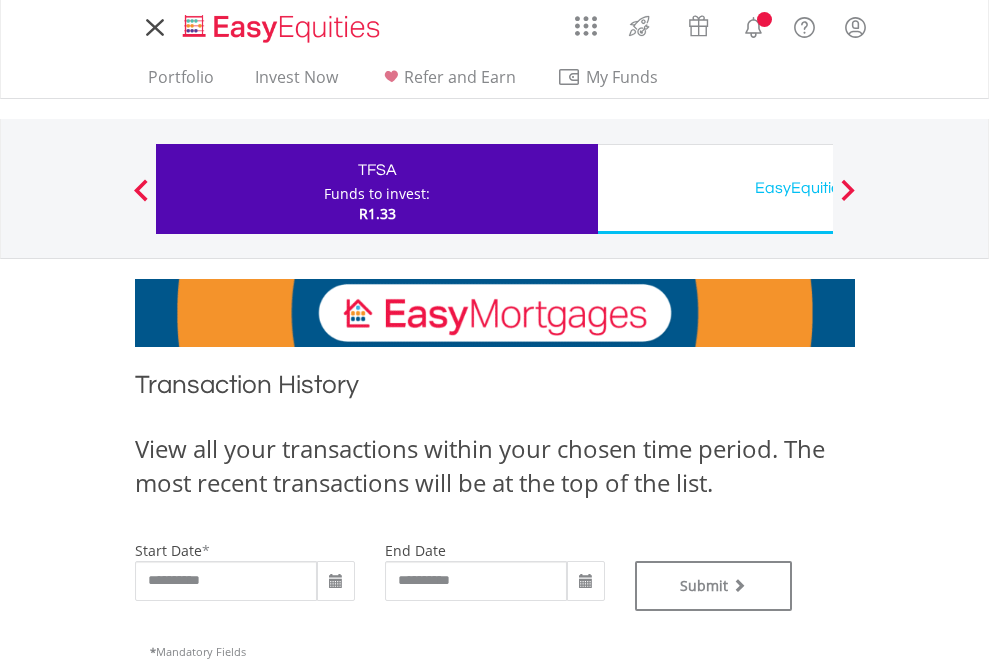 scroll, scrollTop: 0, scrollLeft: 0, axis: both 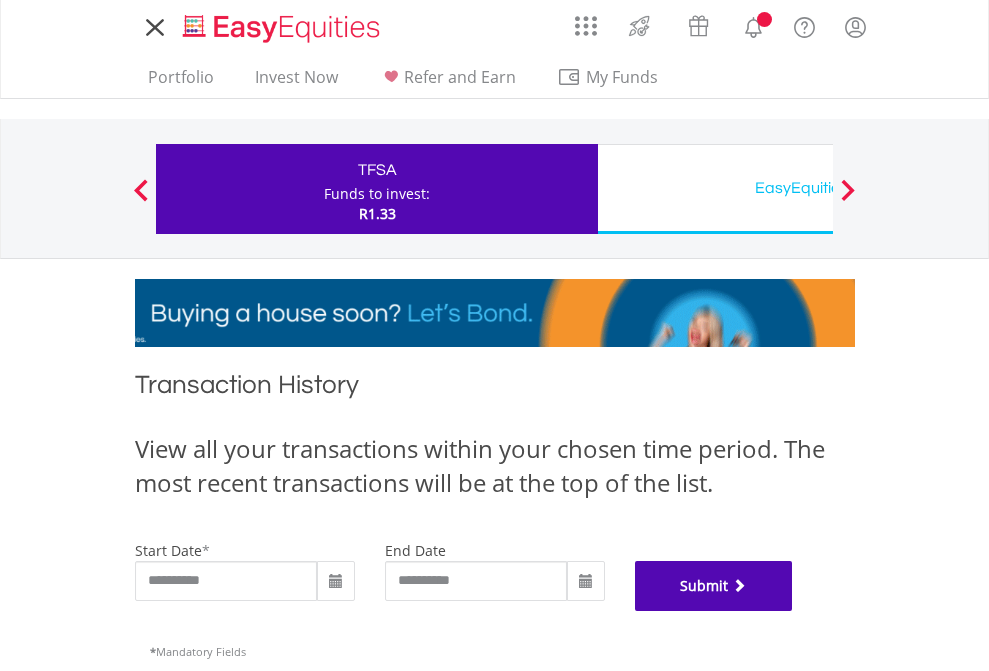 click on "Submit" at bounding box center (714, 586) 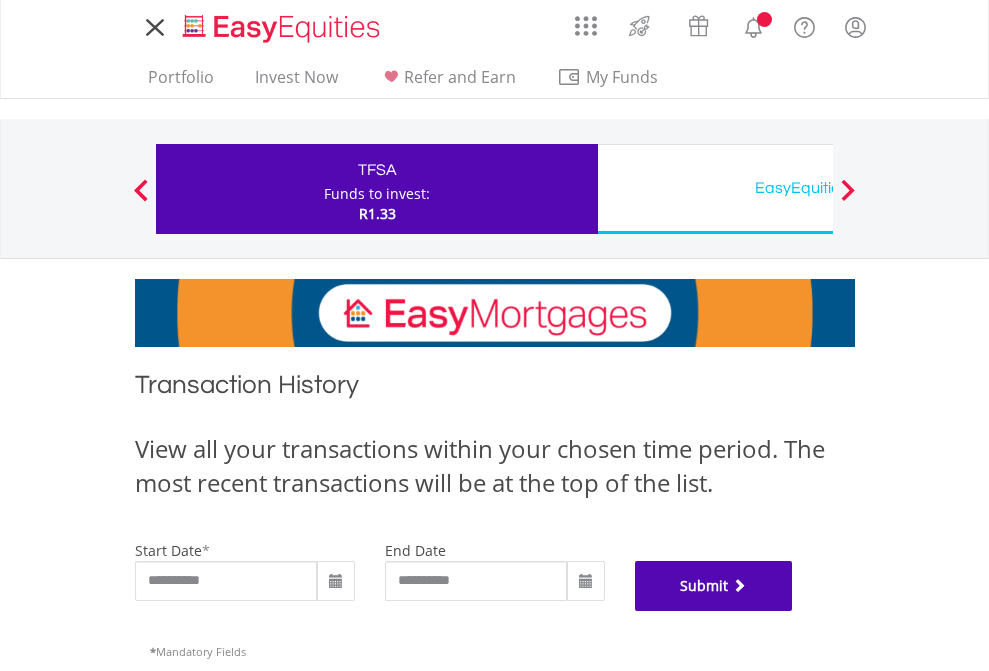 scroll, scrollTop: 811, scrollLeft: 0, axis: vertical 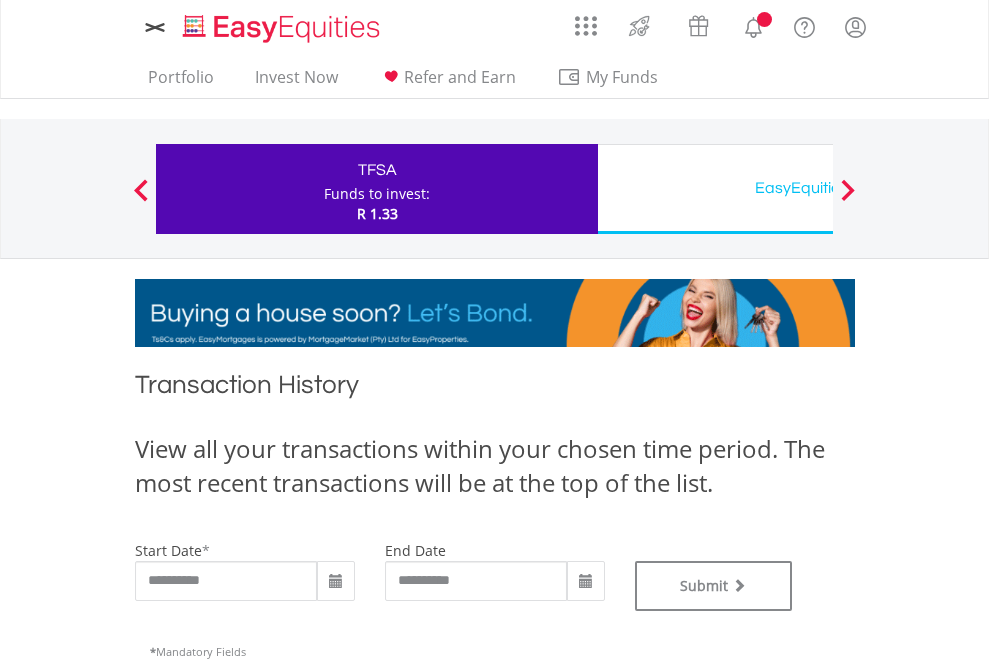 click on "EasyEquities USD" at bounding box center [818, 188] 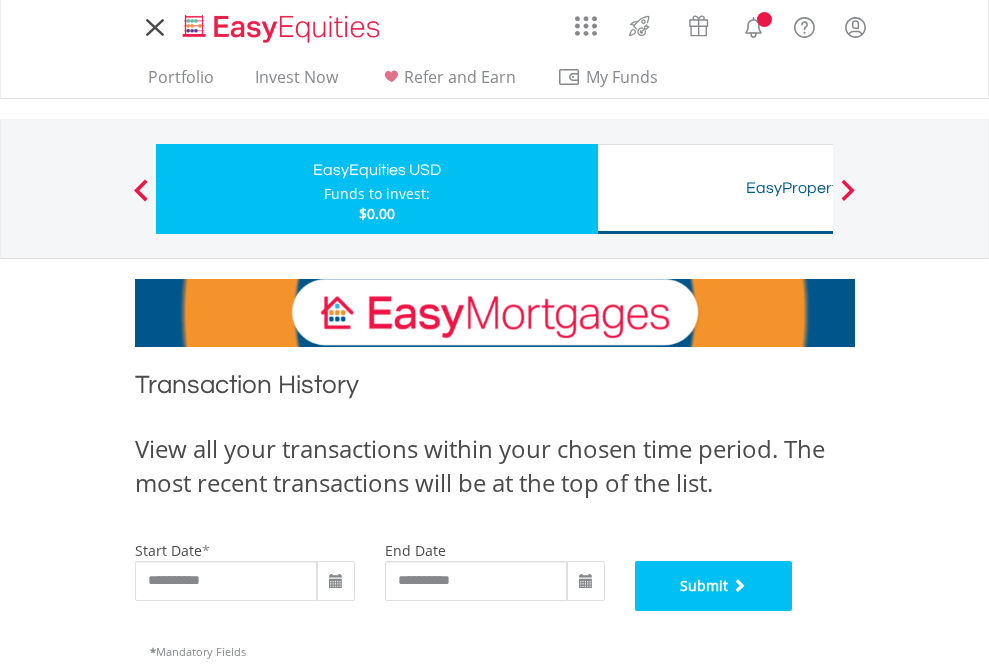 click on "Submit" at bounding box center (714, 586) 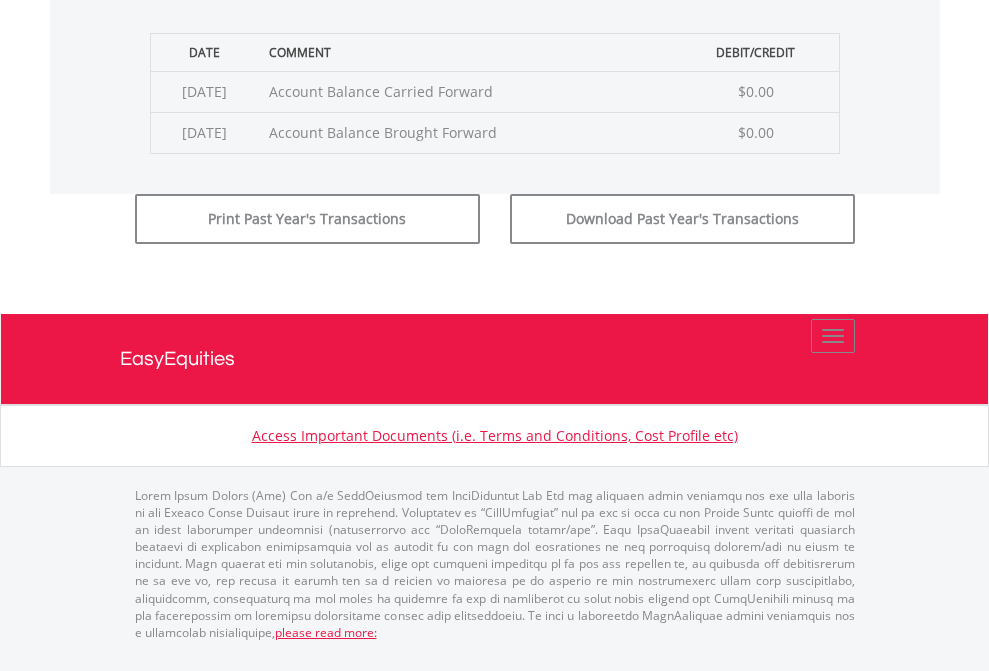 scroll, scrollTop: 811, scrollLeft: 0, axis: vertical 